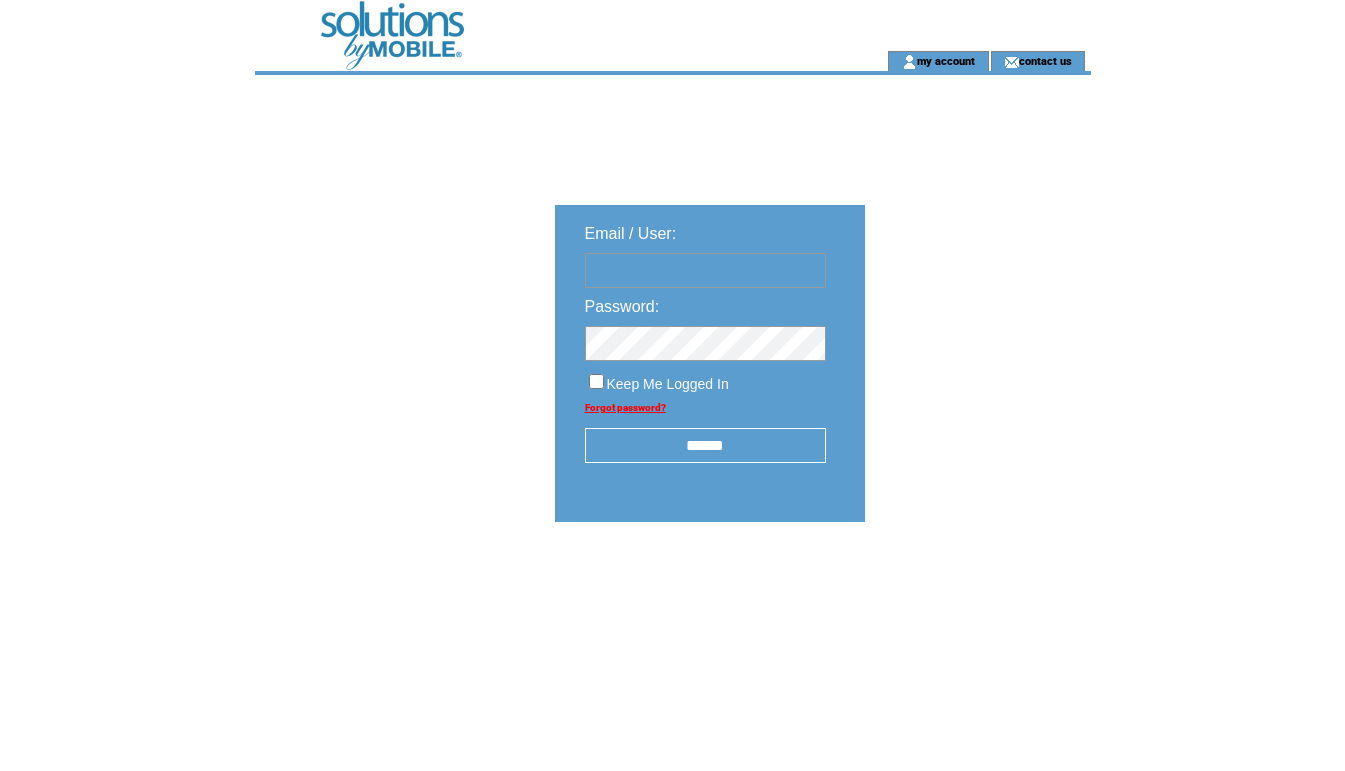 scroll, scrollTop: 0, scrollLeft: 0, axis: both 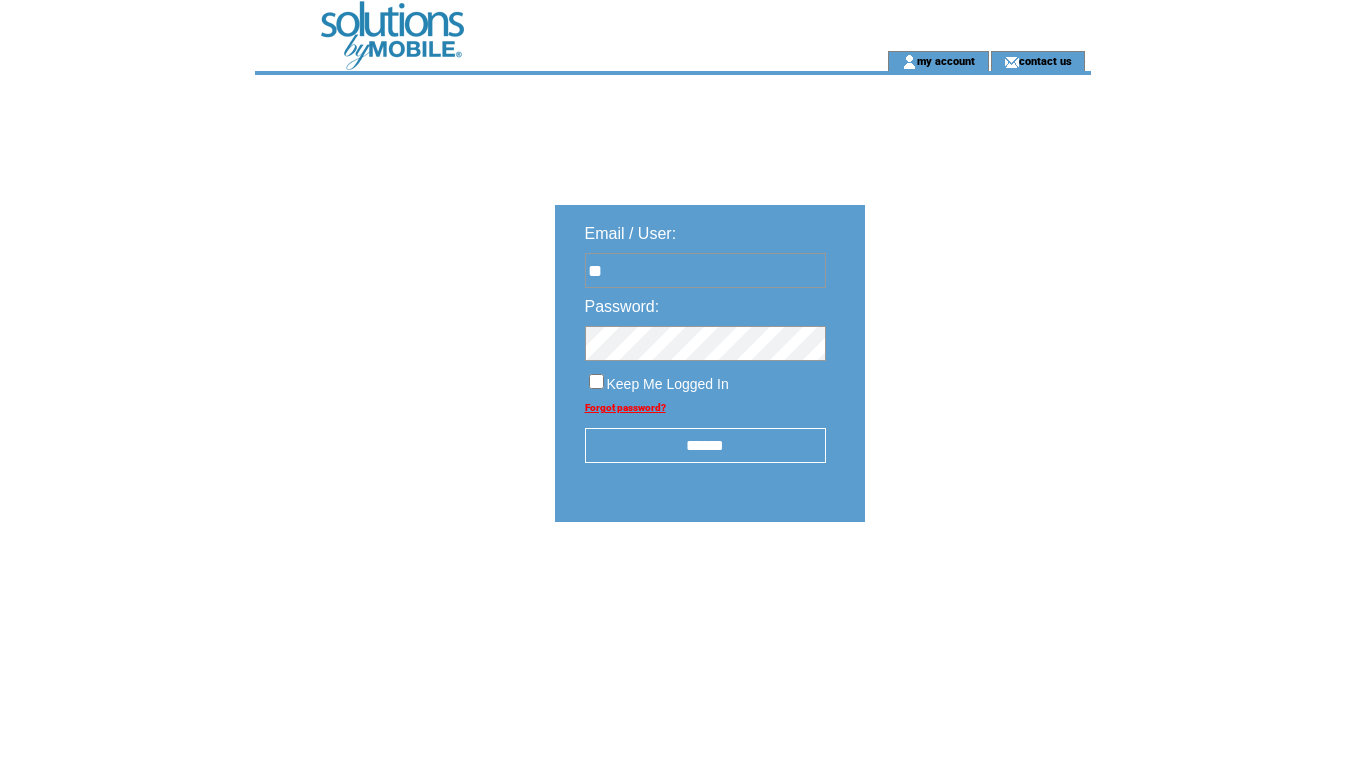 type on "**********" 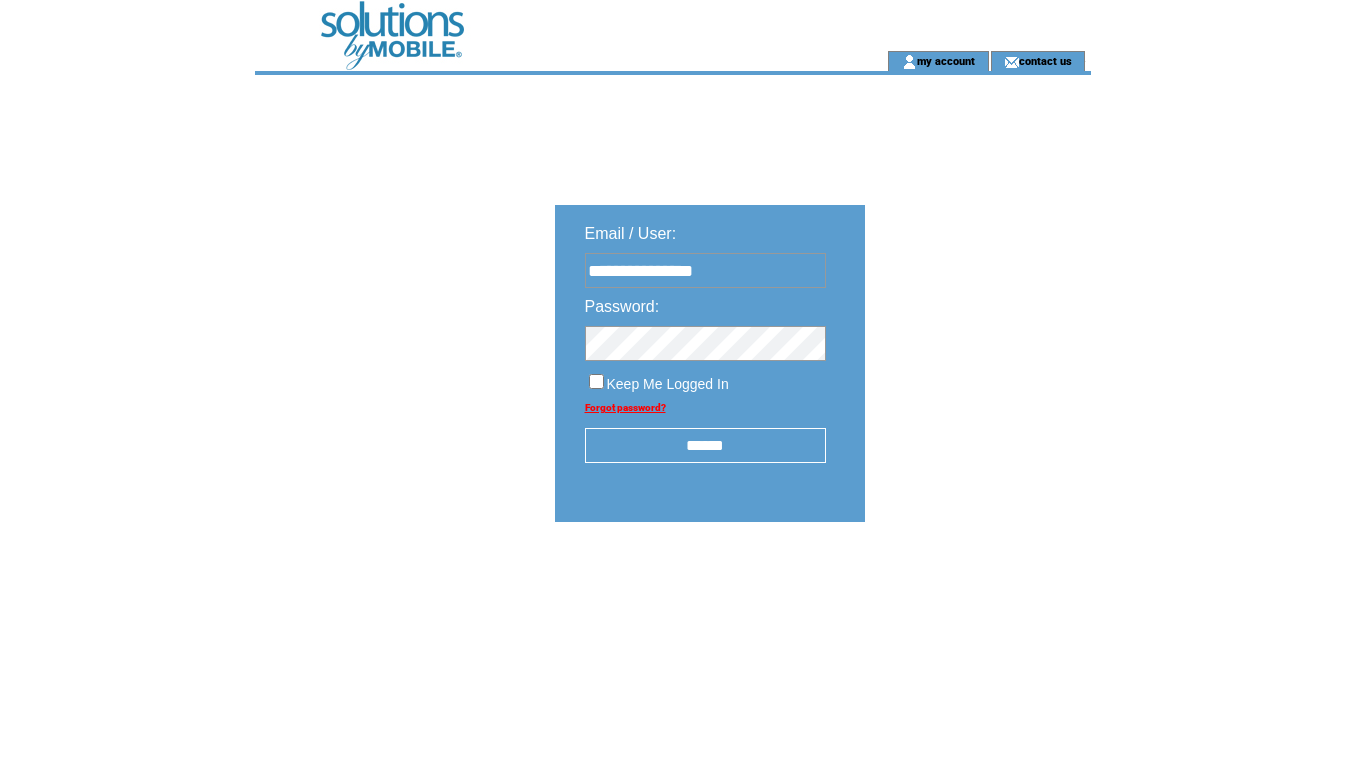 click on "******" at bounding box center [705, 445] 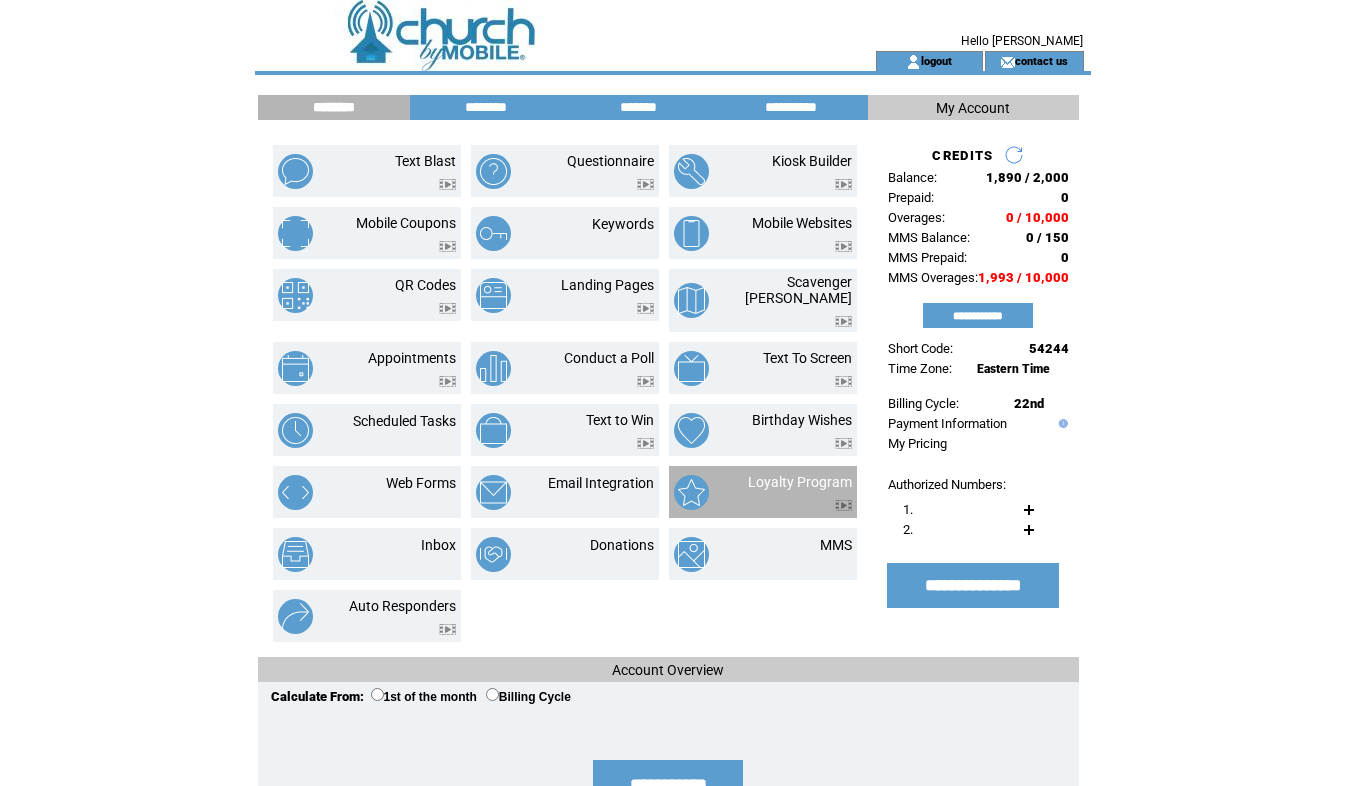 scroll, scrollTop: 0, scrollLeft: 0, axis: both 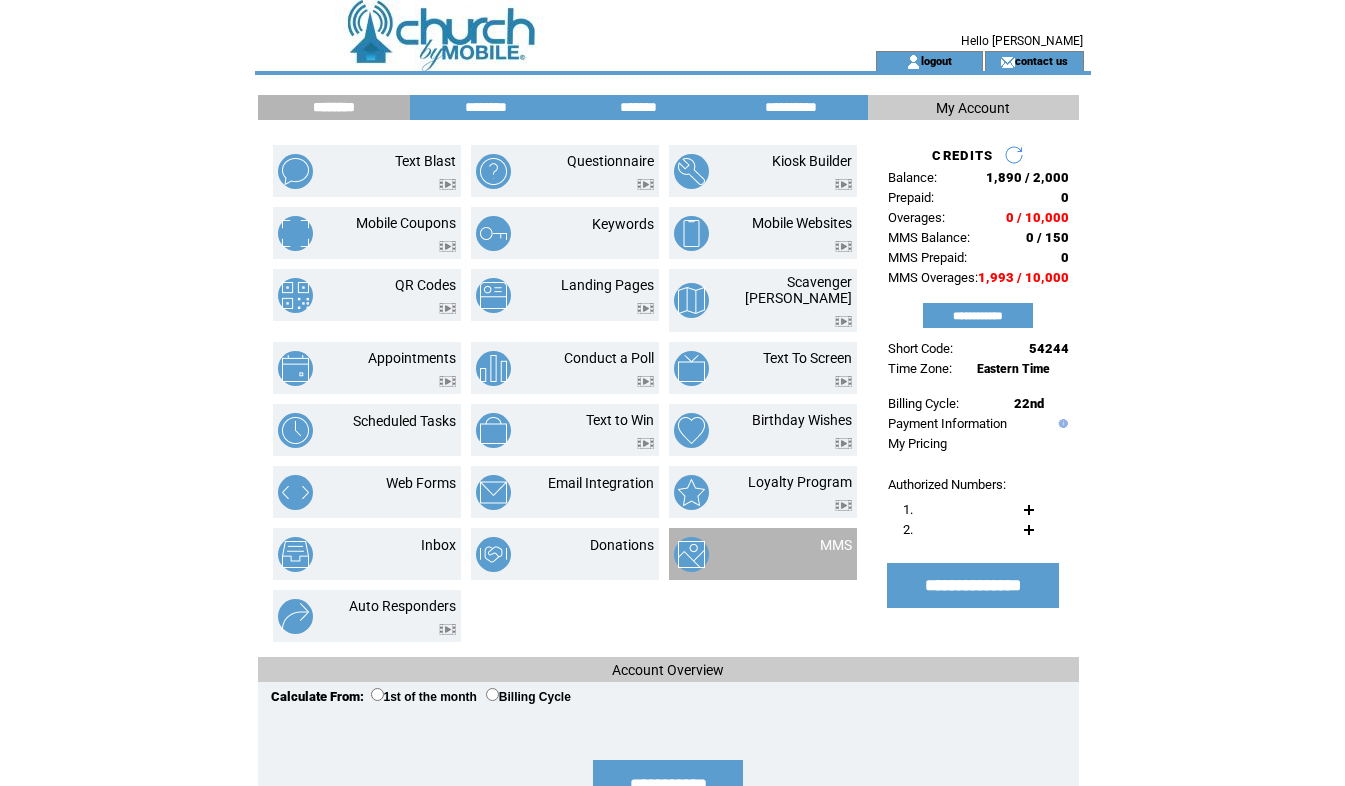 click on "MMS" at bounding box center (811, 554) 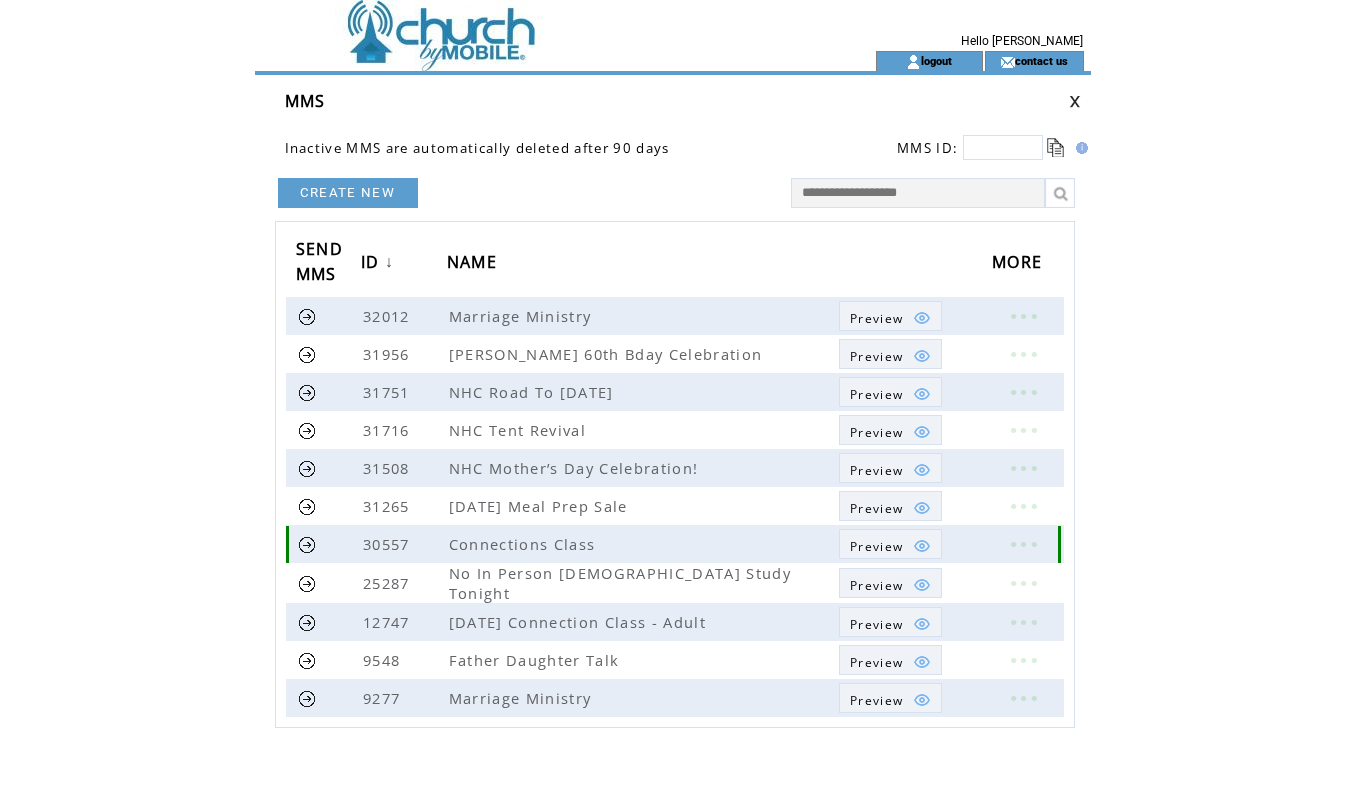 scroll, scrollTop: 0, scrollLeft: 0, axis: both 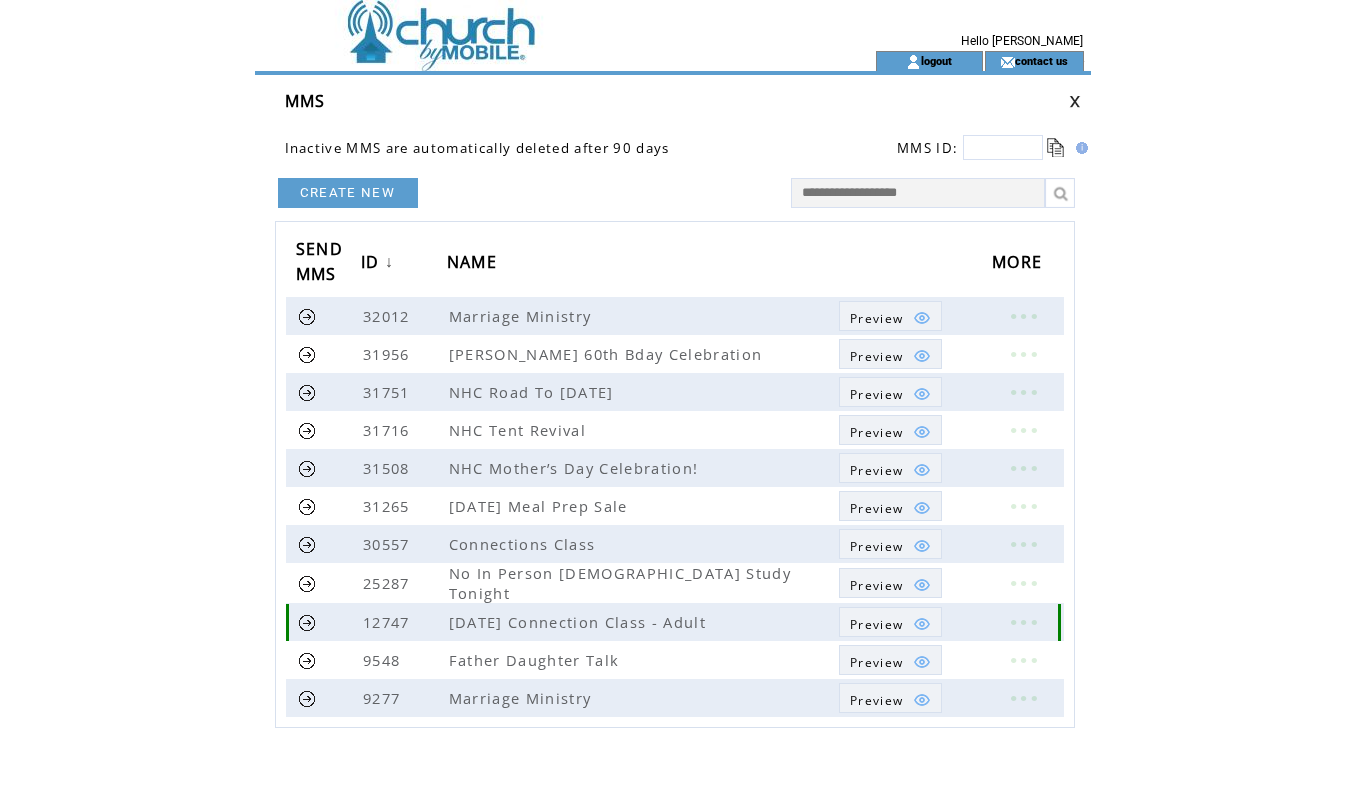 click at bounding box center (1023, 622) 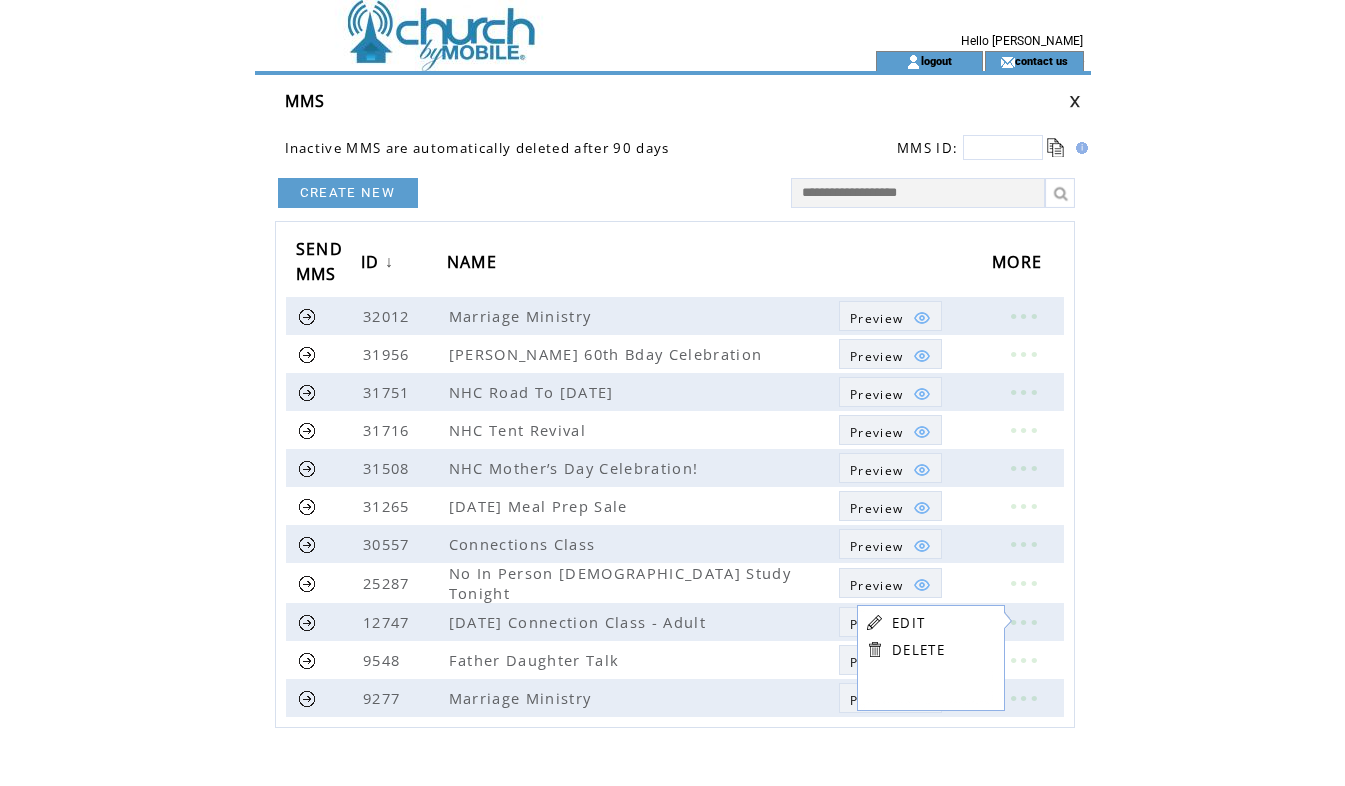 click on "EDIT" at bounding box center [908, 623] 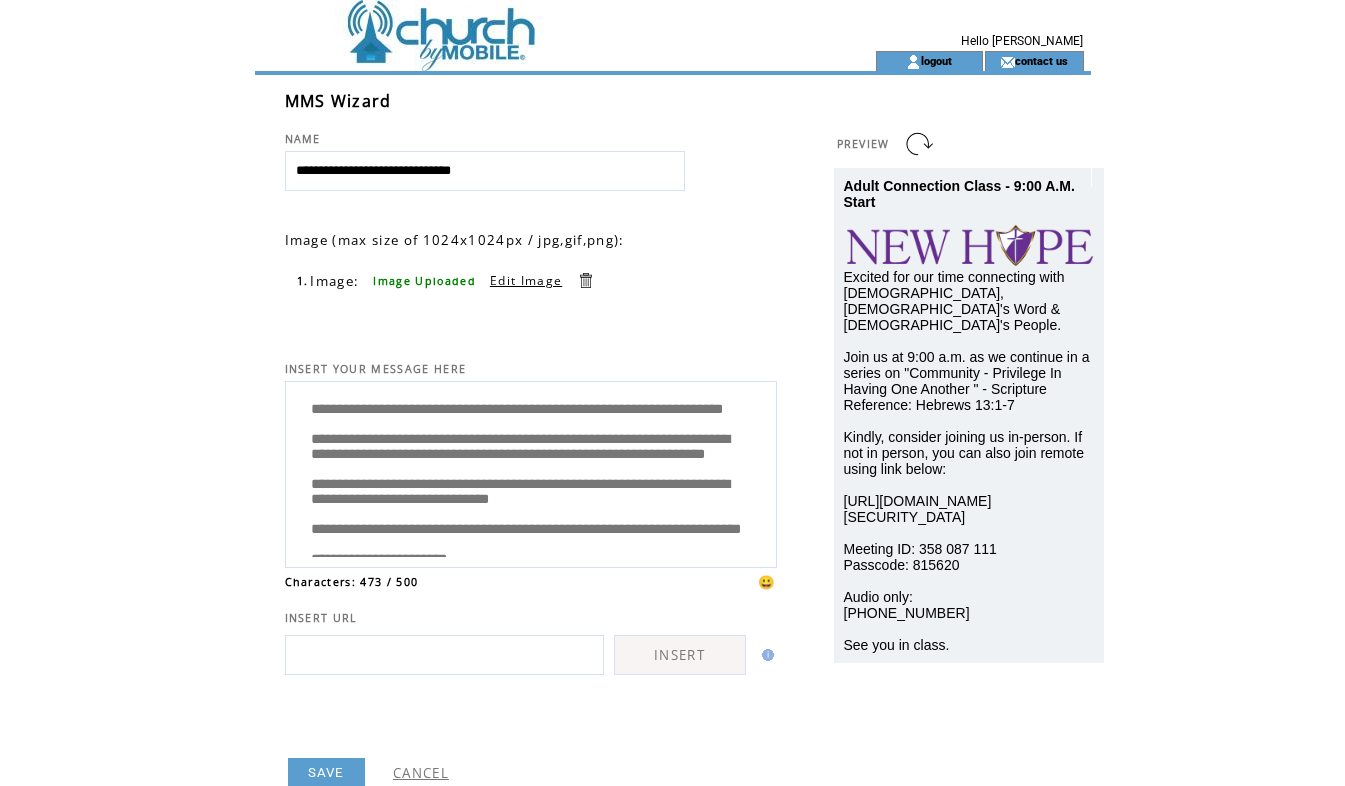 scroll, scrollTop: 0, scrollLeft: 0, axis: both 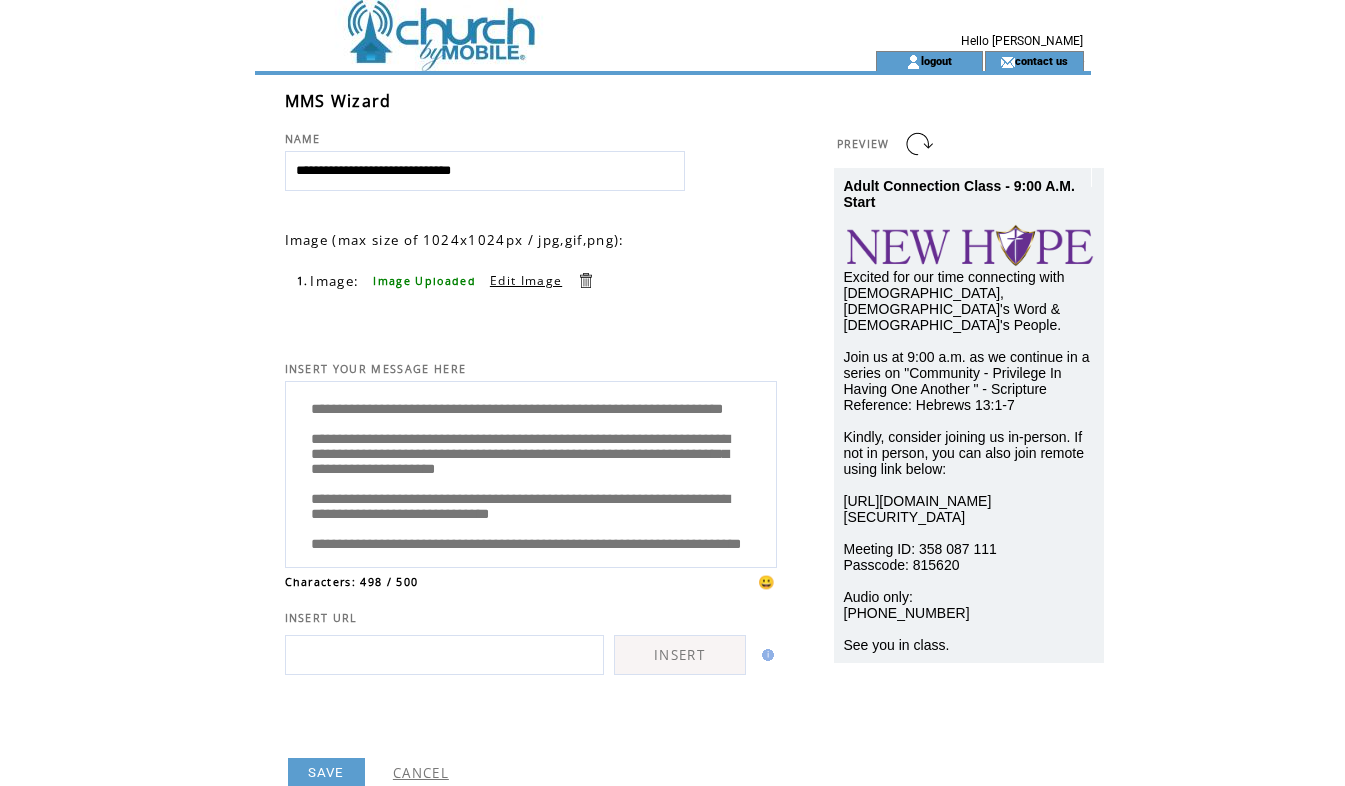 drag, startPoint x: 370, startPoint y: 490, endPoint x: 473, endPoint y: 512, distance: 105.32331 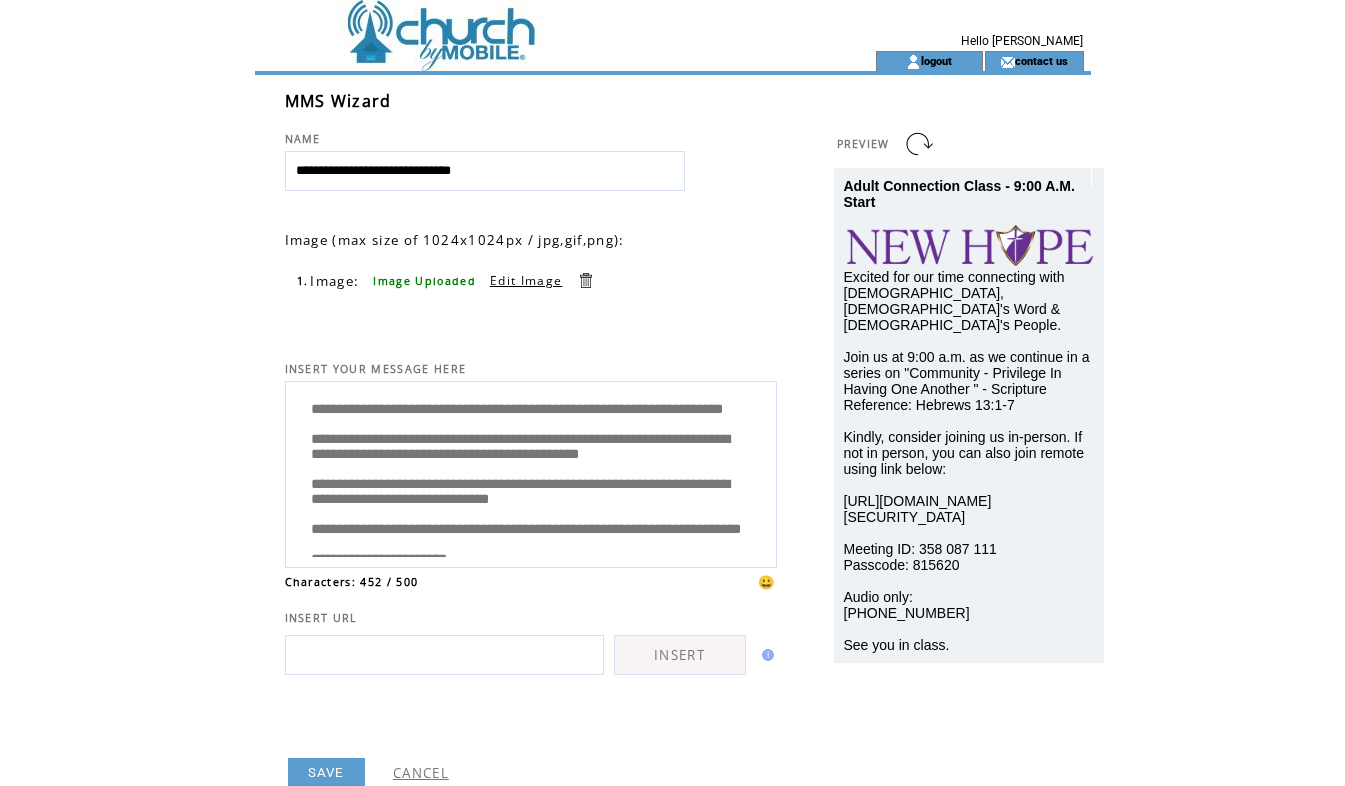 click on "**********" 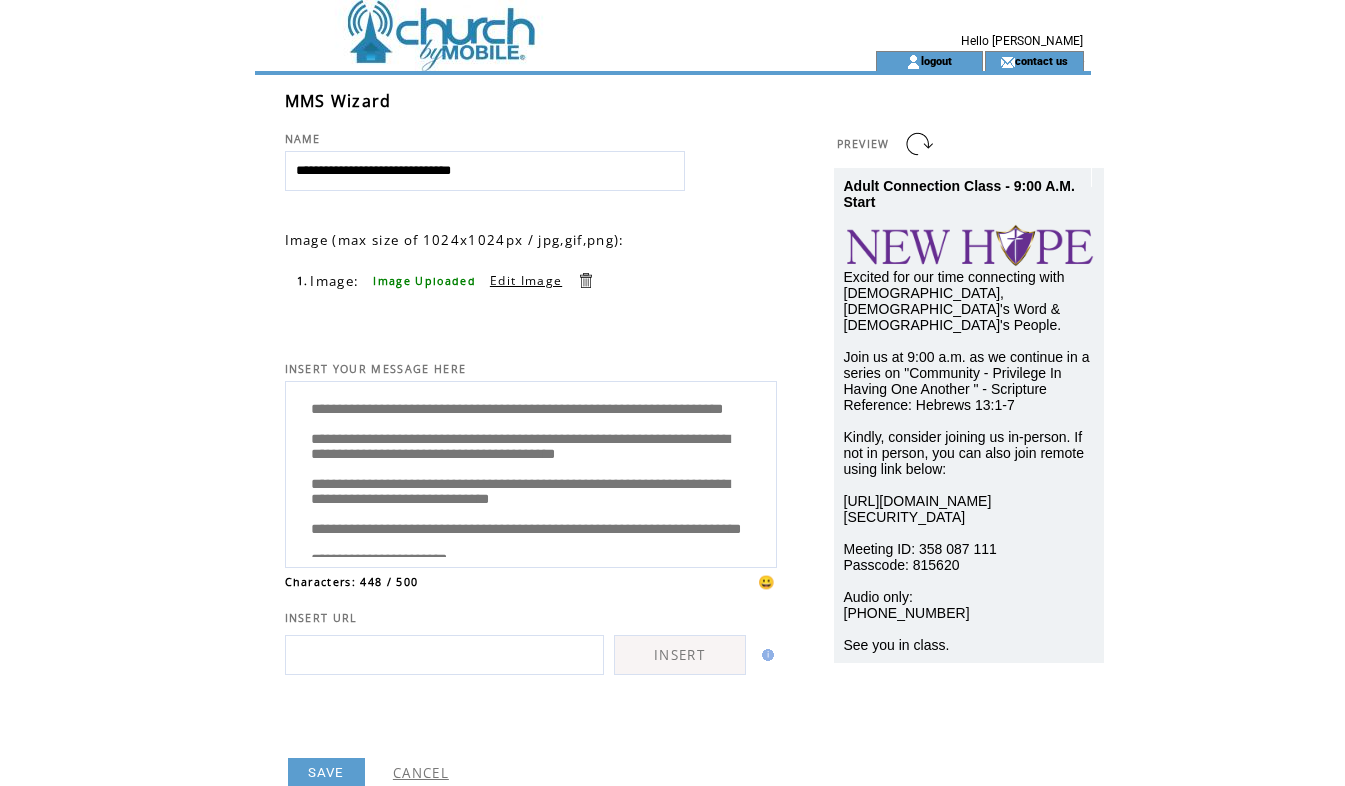 drag, startPoint x: 653, startPoint y: 492, endPoint x: 371, endPoint y: 517, distance: 283.106 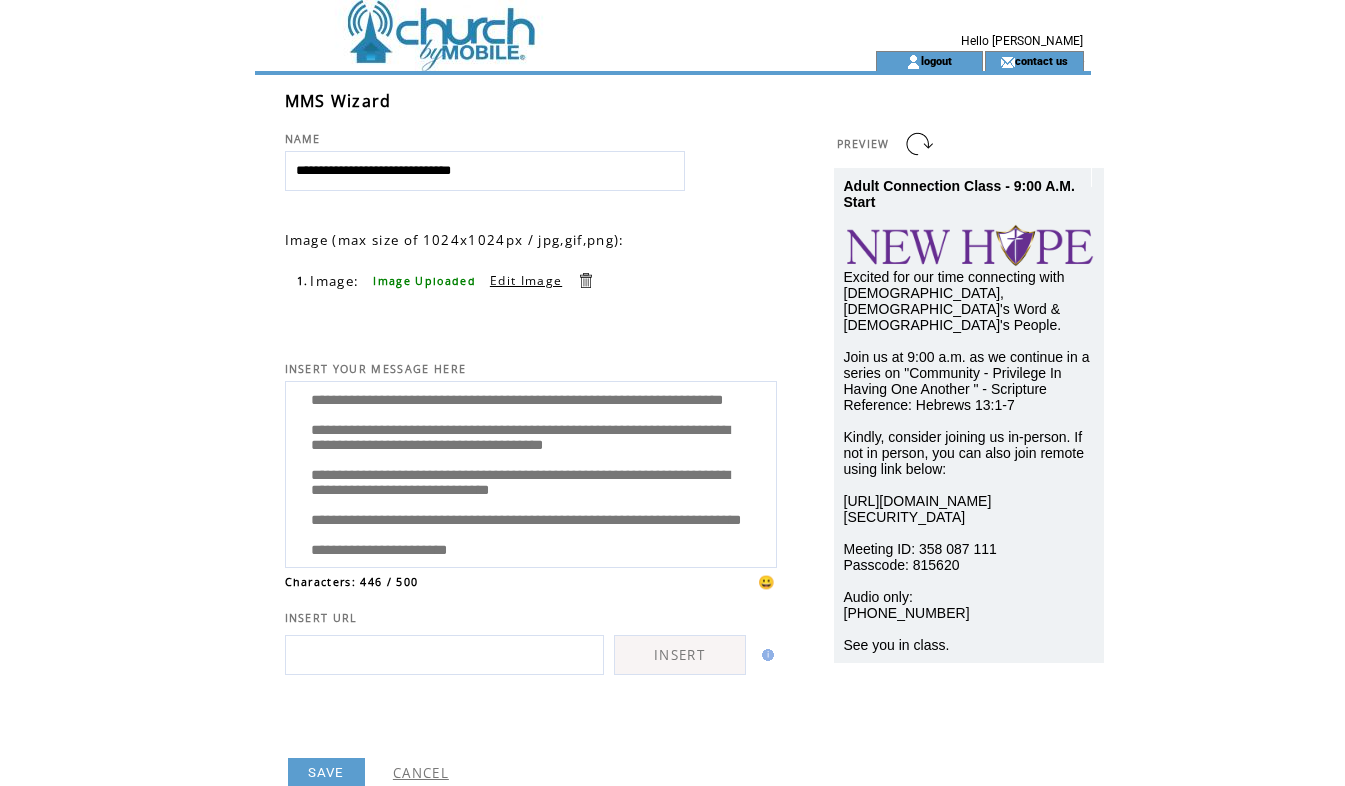 scroll, scrollTop: 0, scrollLeft: 0, axis: both 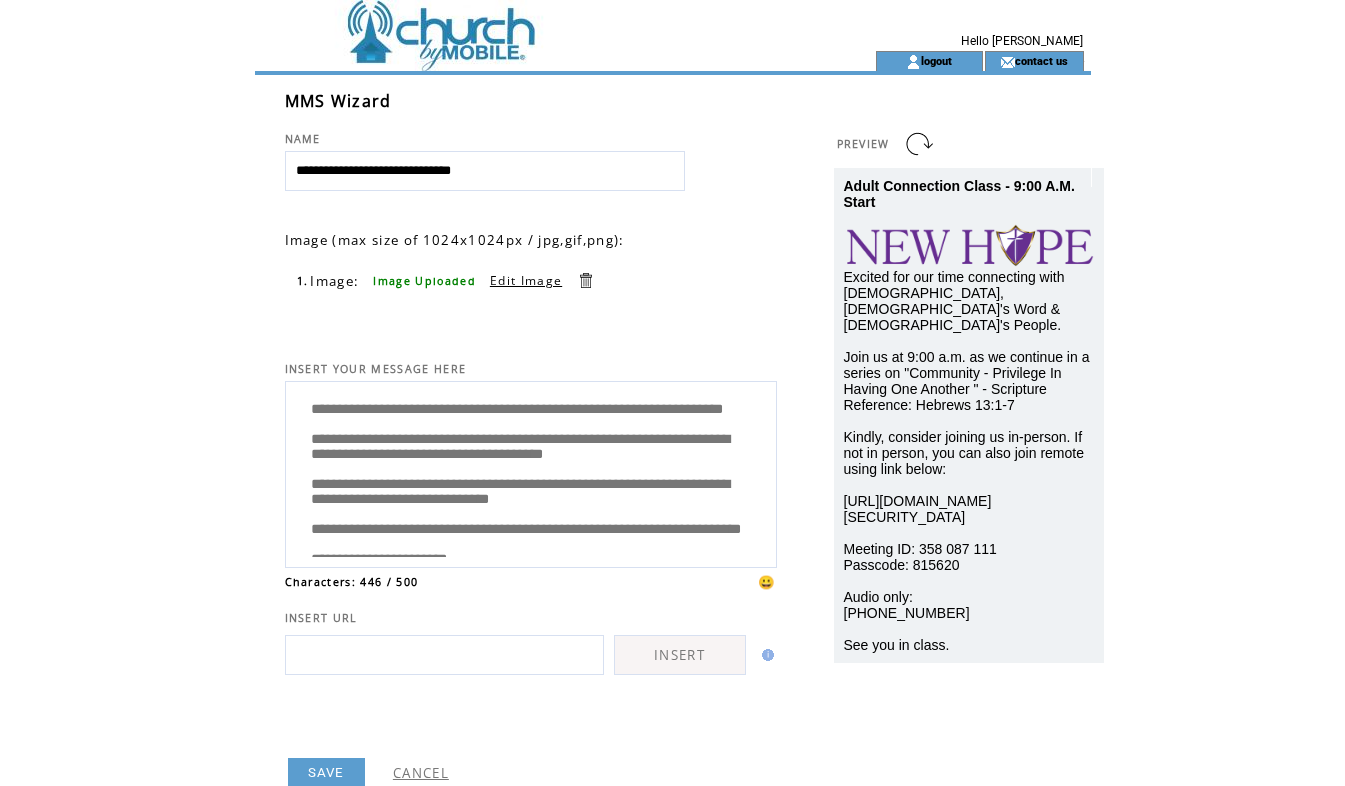 drag, startPoint x: 520, startPoint y: 472, endPoint x: 589, endPoint y: 476, distance: 69.115845 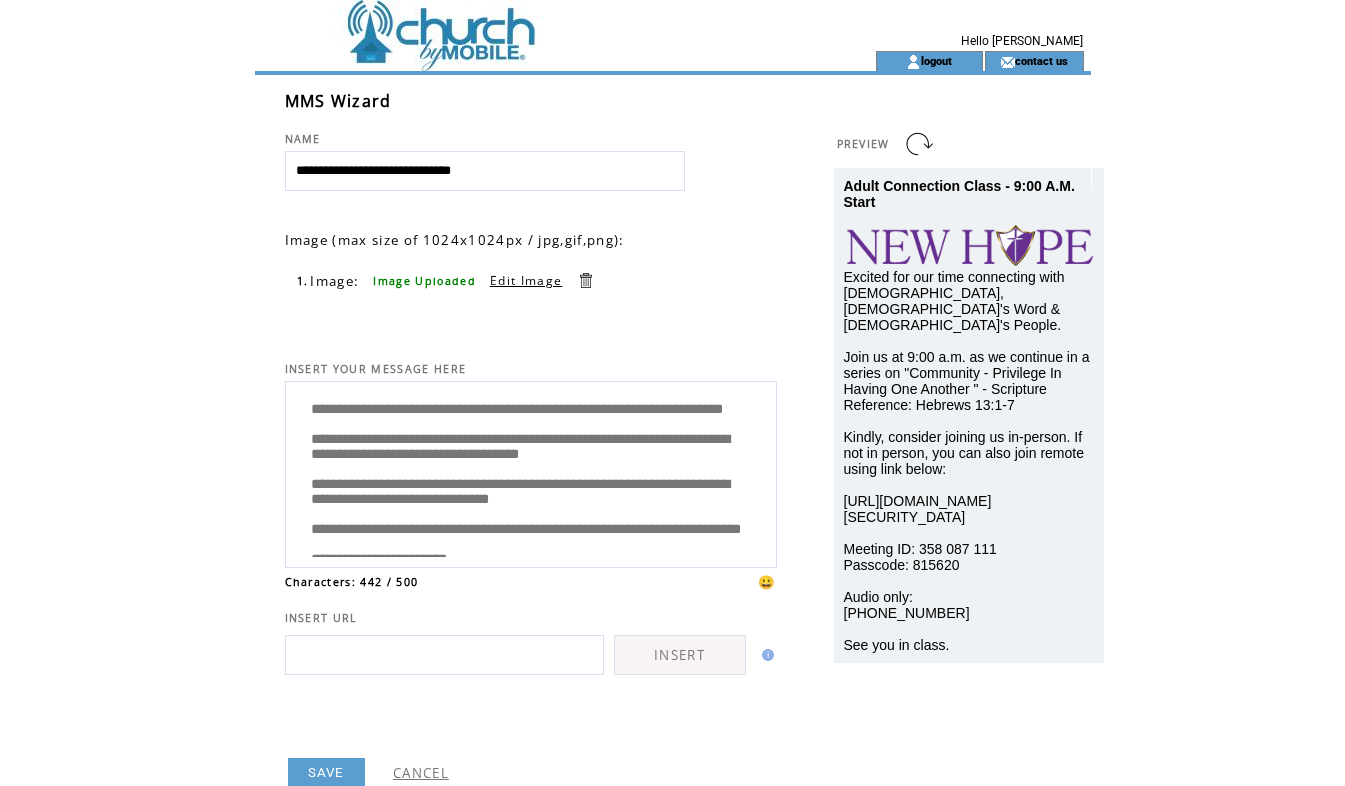 click on "**********" at bounding box center (531, 472) 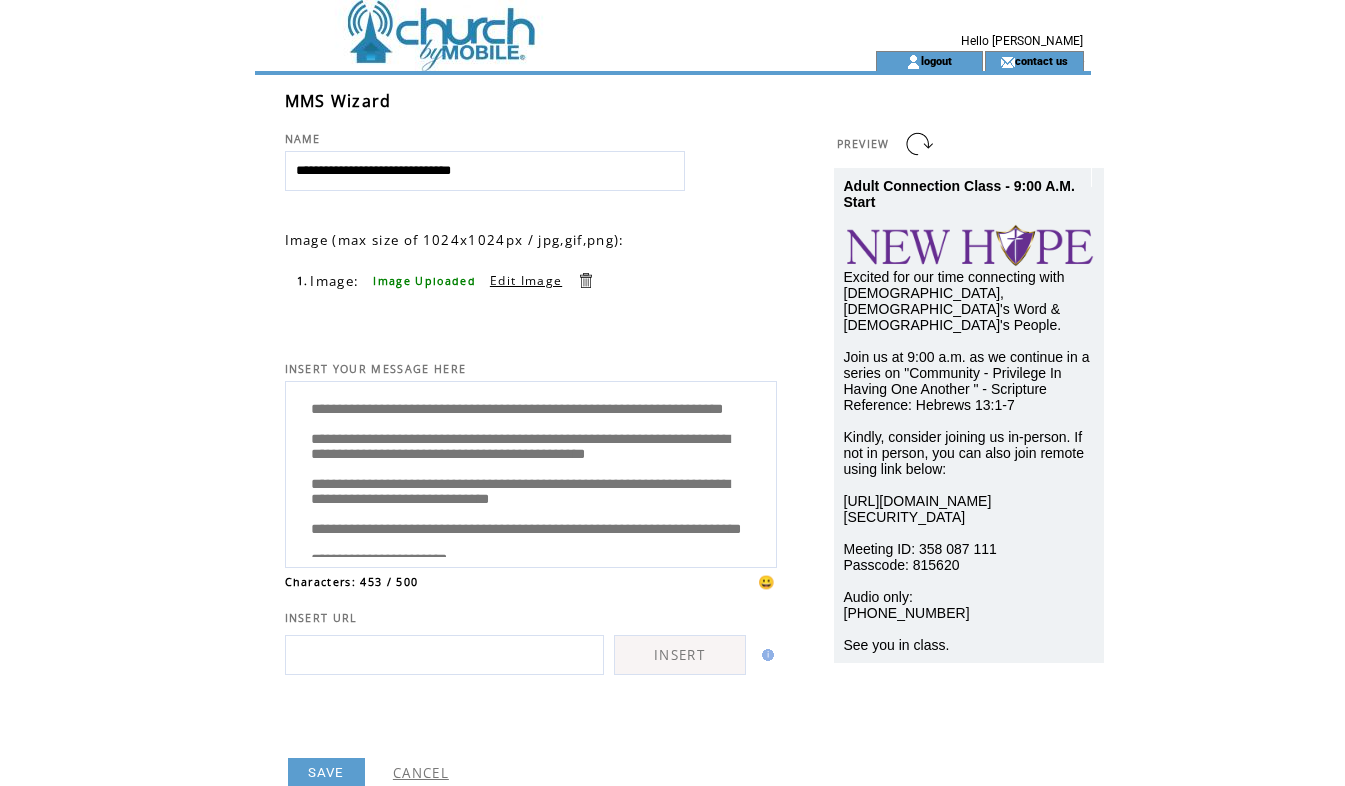 click on "**********" at bounding box center (531, 472) 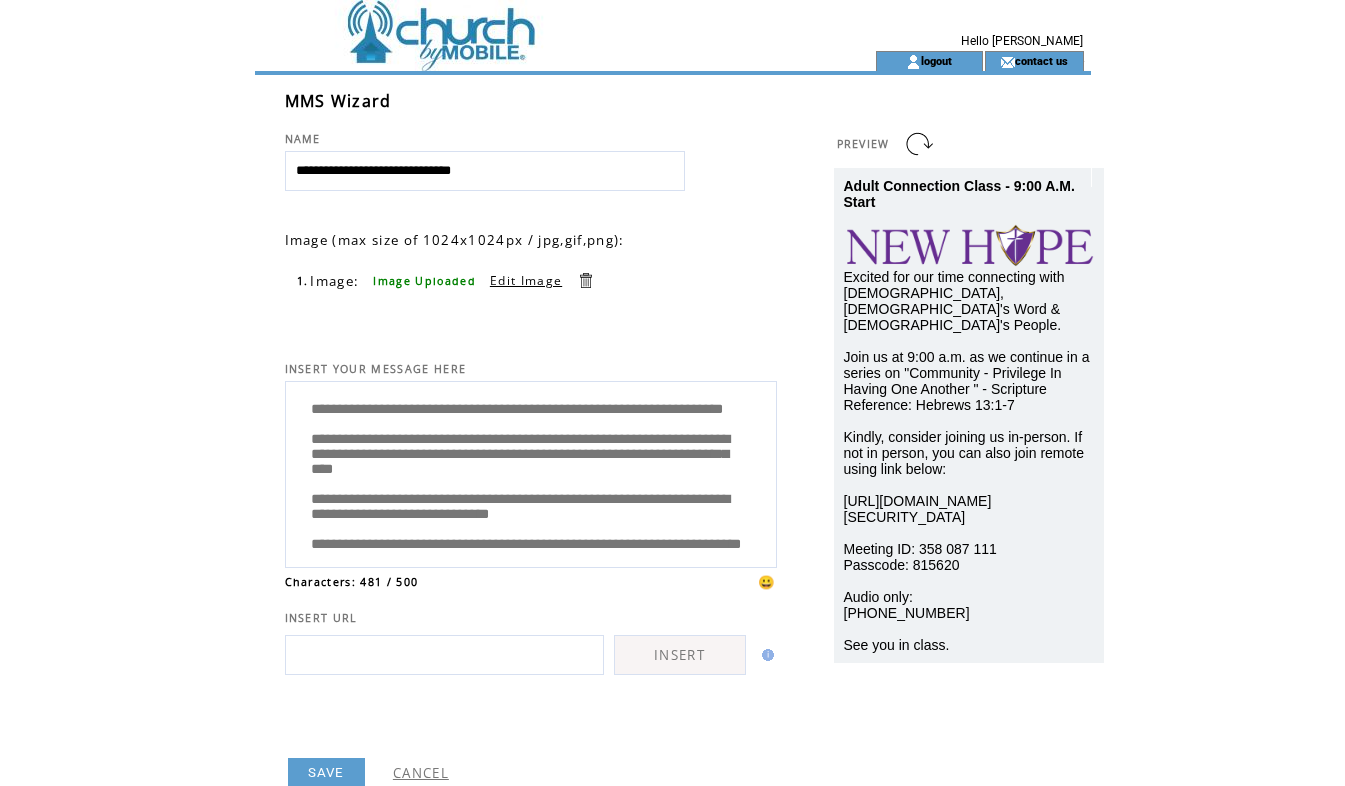type on "**********" 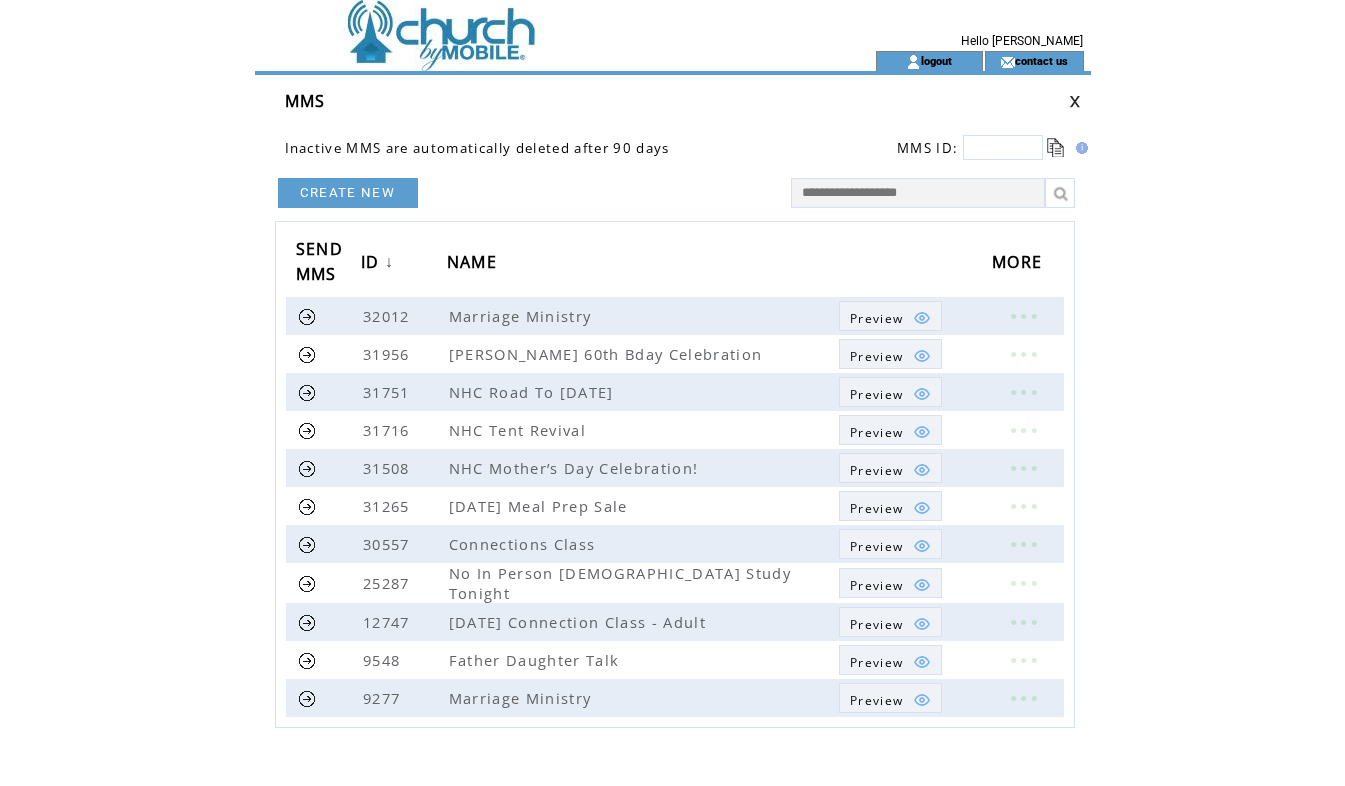 scroll, scrollTop: 0, scrollLeft: 0, axis: both 